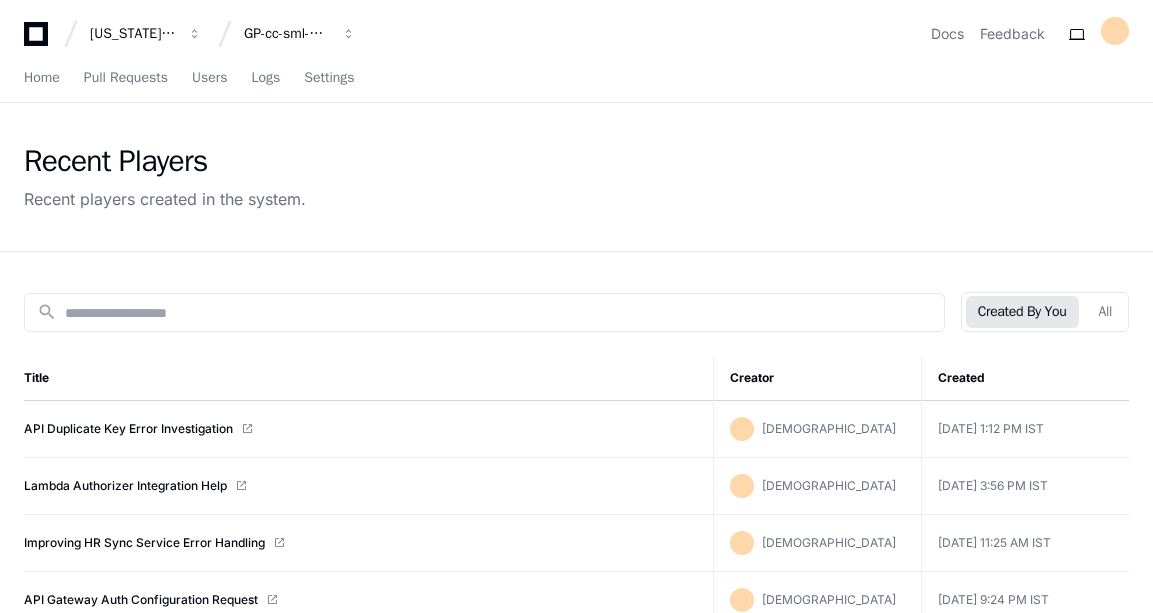 scroll, scrollTop: 0, scrollLeft: 0, axis: both 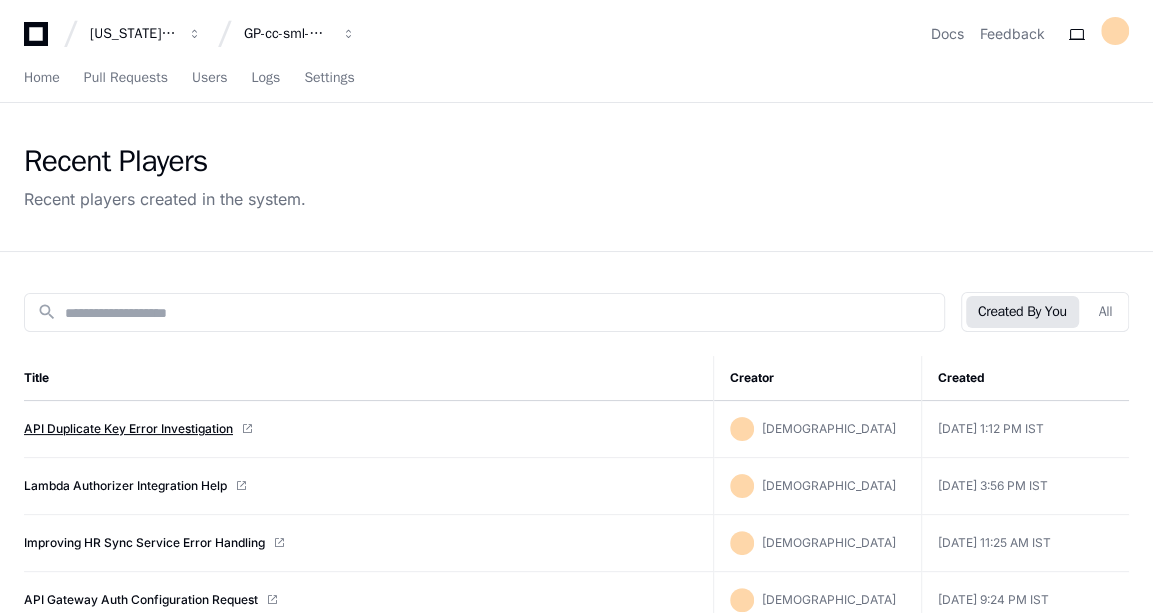 click on "API Duplicate Key Error Investigation" 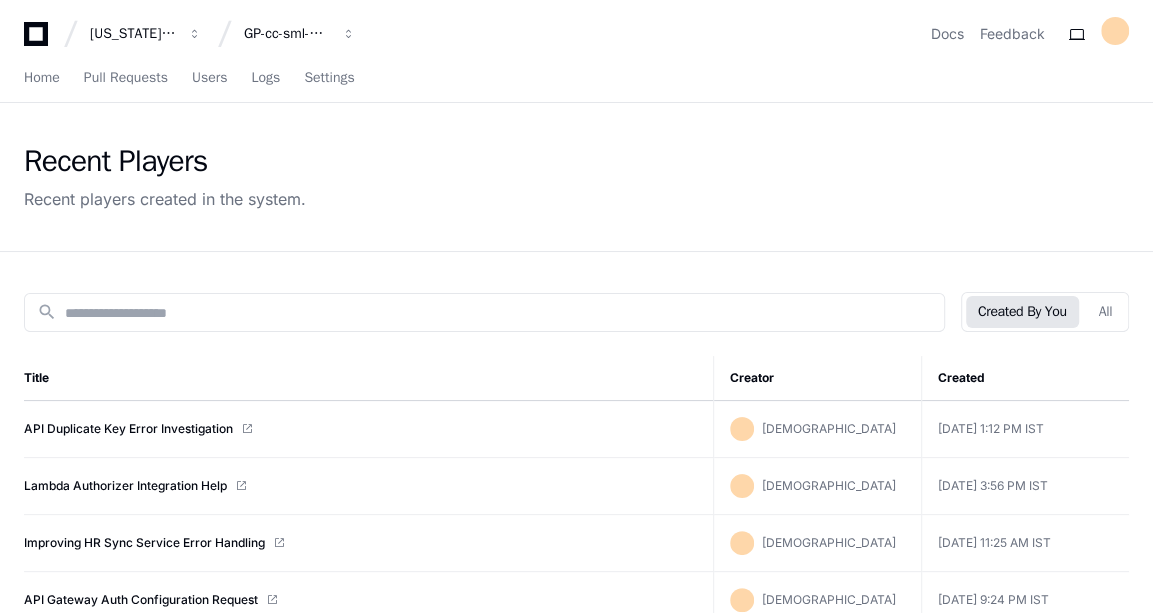 click on "API Duplicate Key Error Investigation" 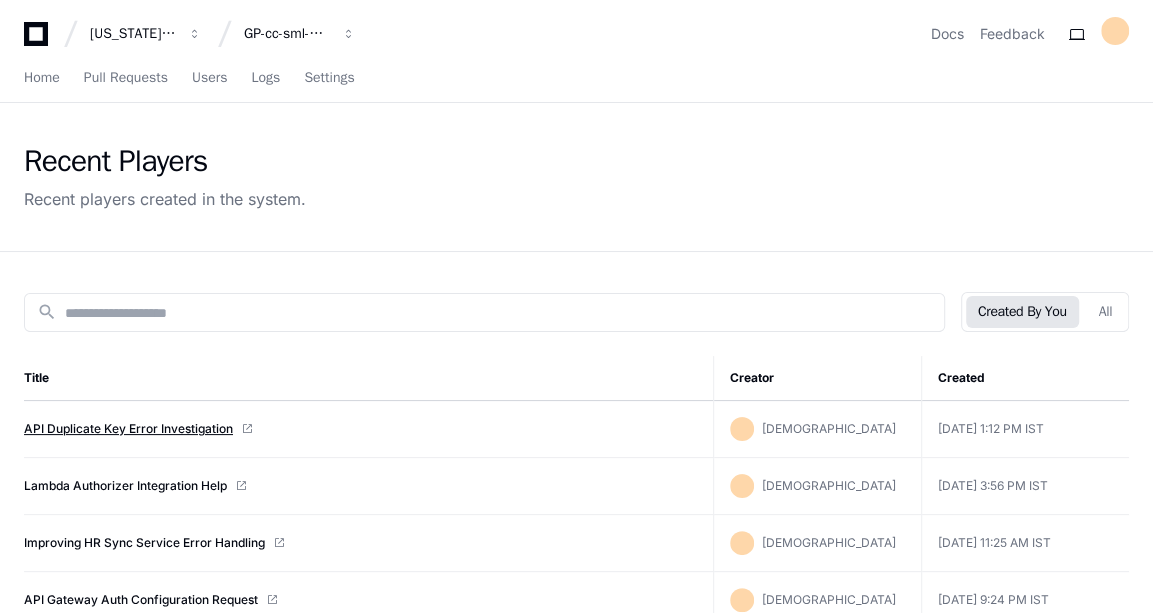 click on "API Duplicate Key Error Investigation" 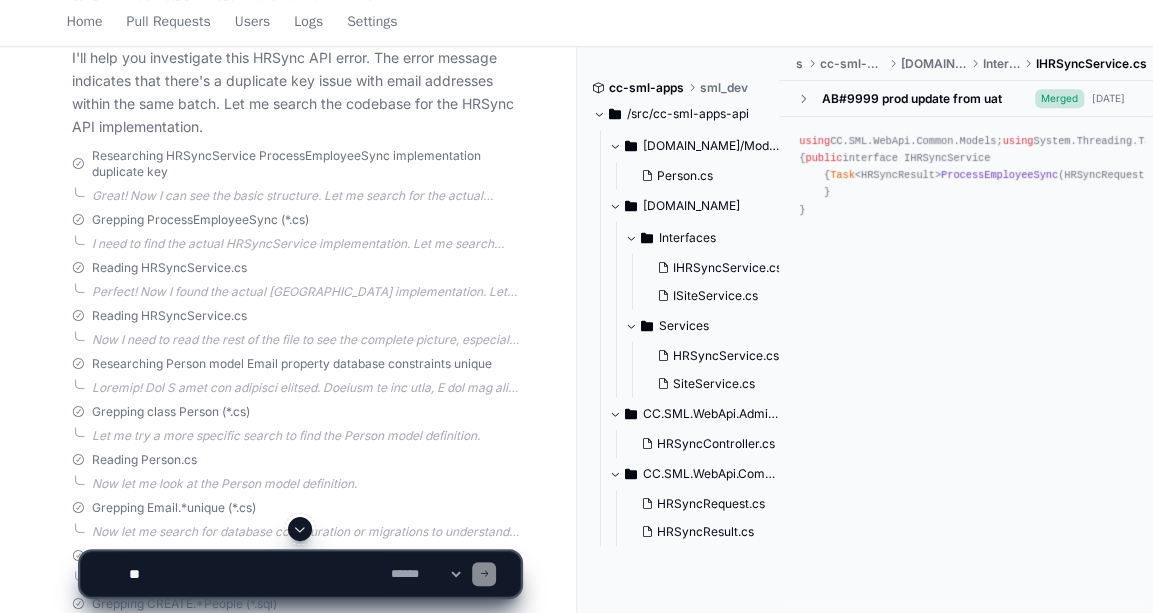 scroll, scrollTop: 707, scrollLeft: 0, axis: vertical 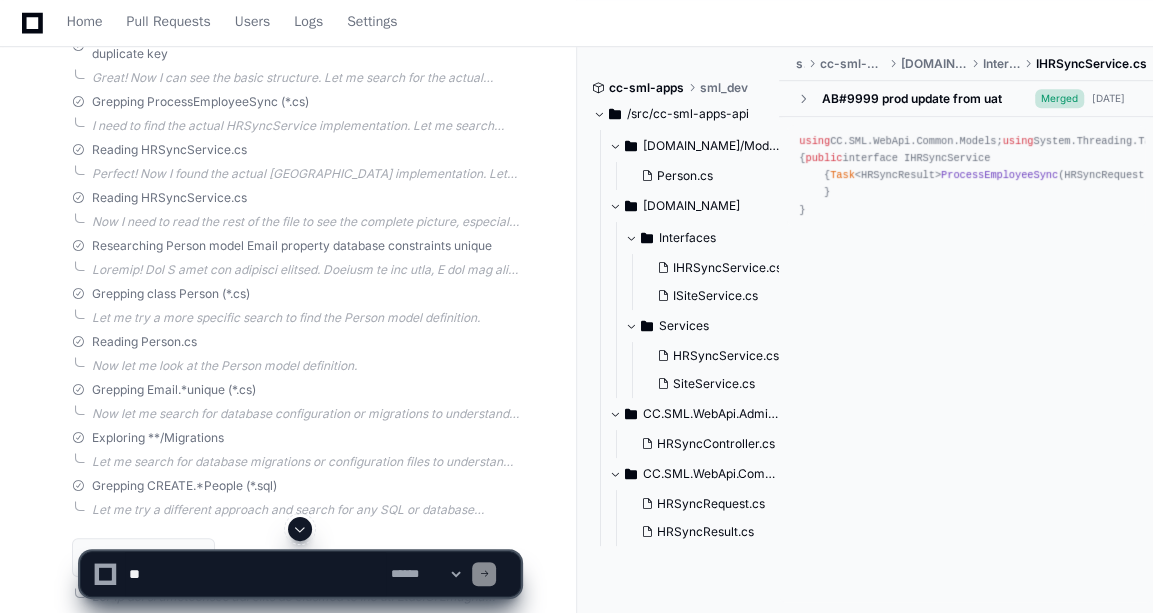 click 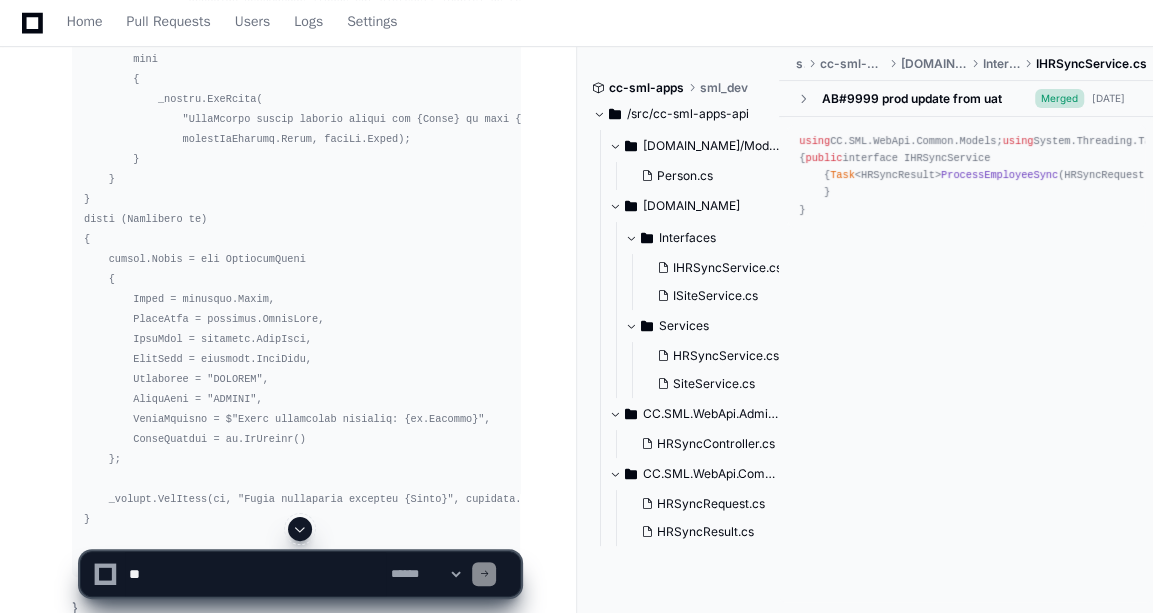 scroll, scrollTop: 38799, scrollLeft: 0, axis: vertical 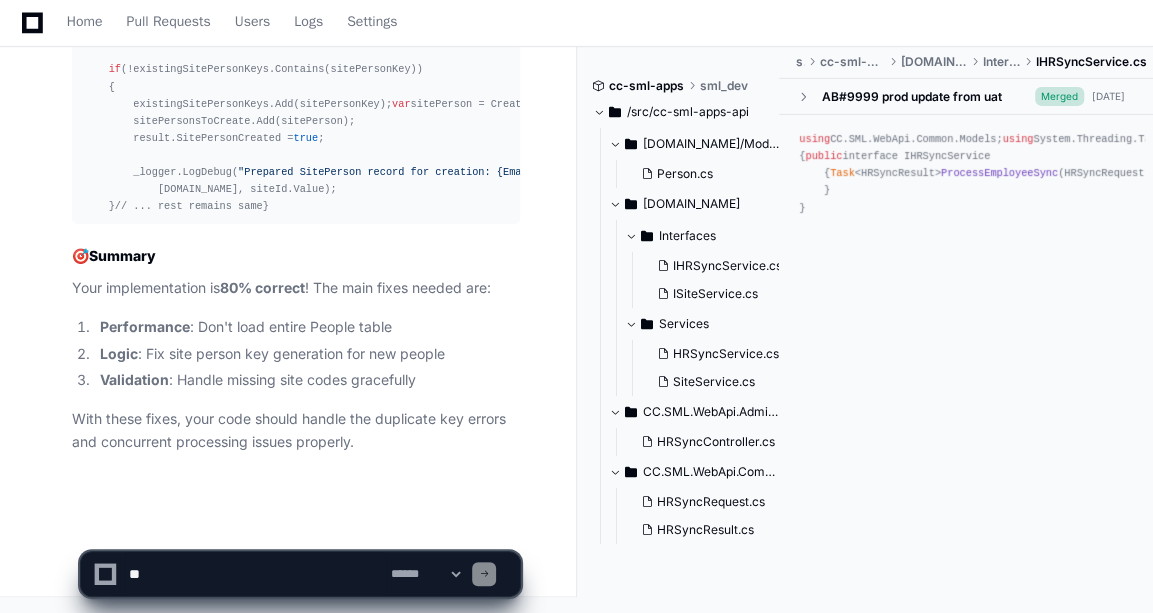 click 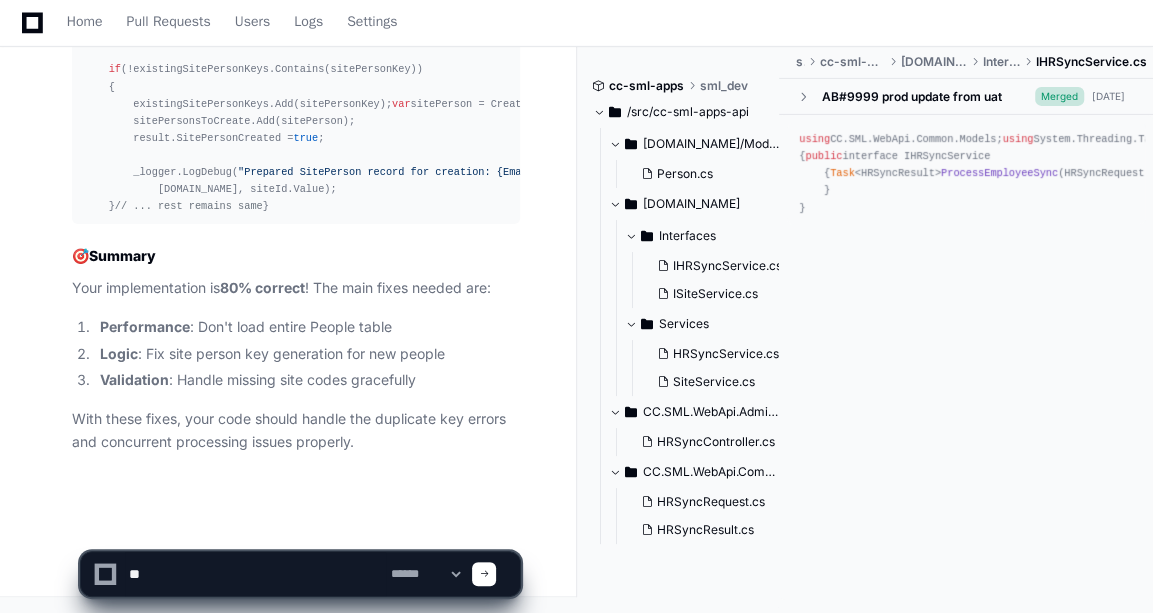 type on "*" 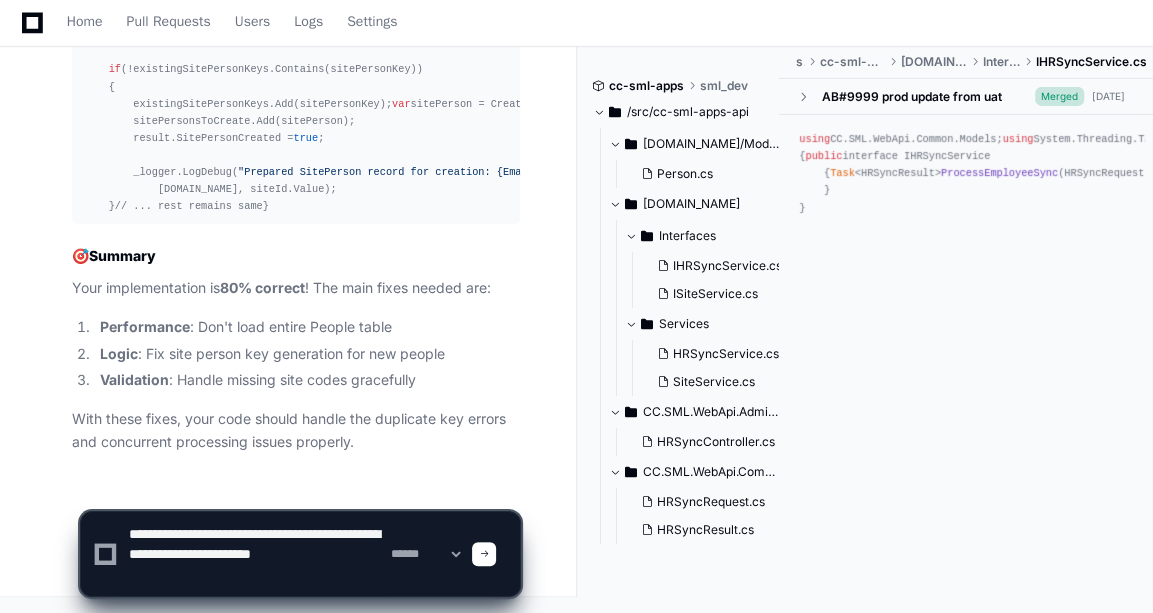 paste on "**********" 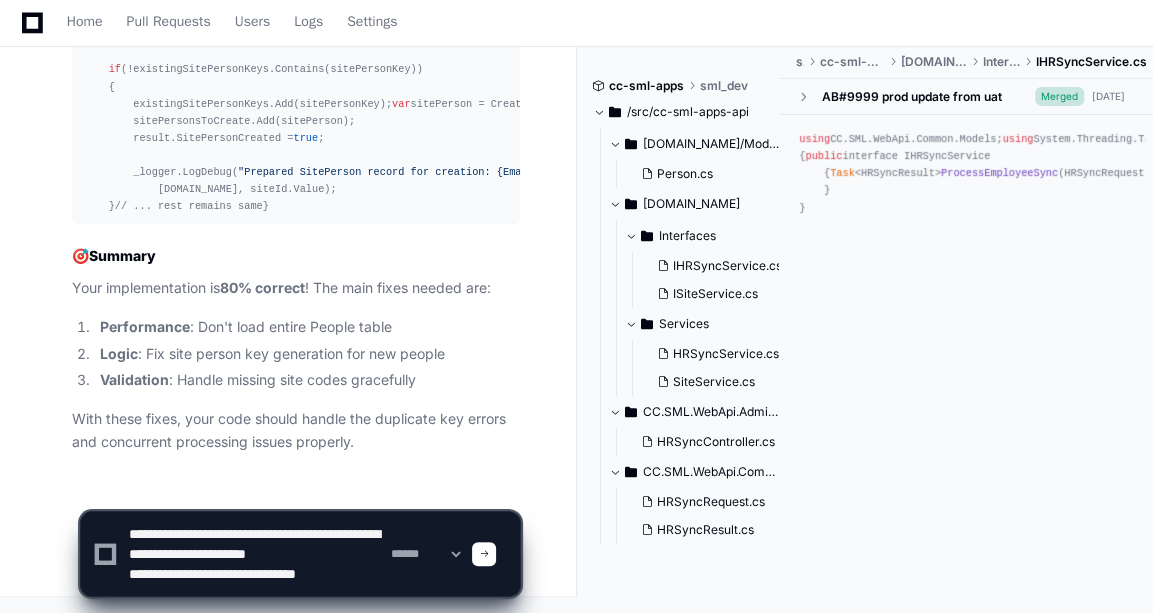 scroll, scrollTop: 26, scrollLeft: 0, axis: vertical 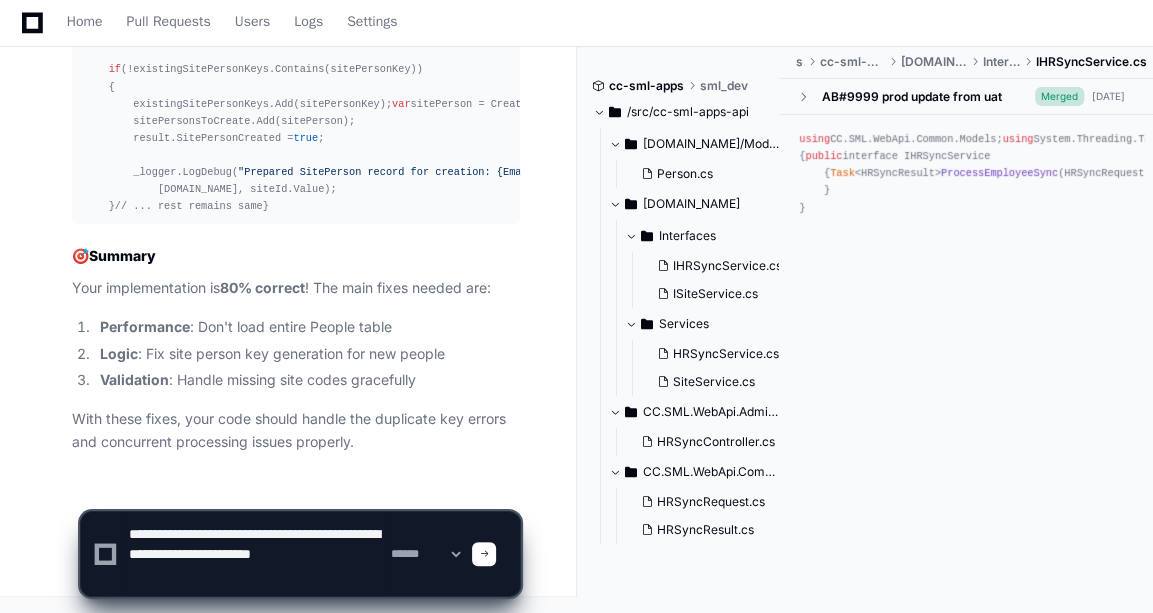 paste on "**********" 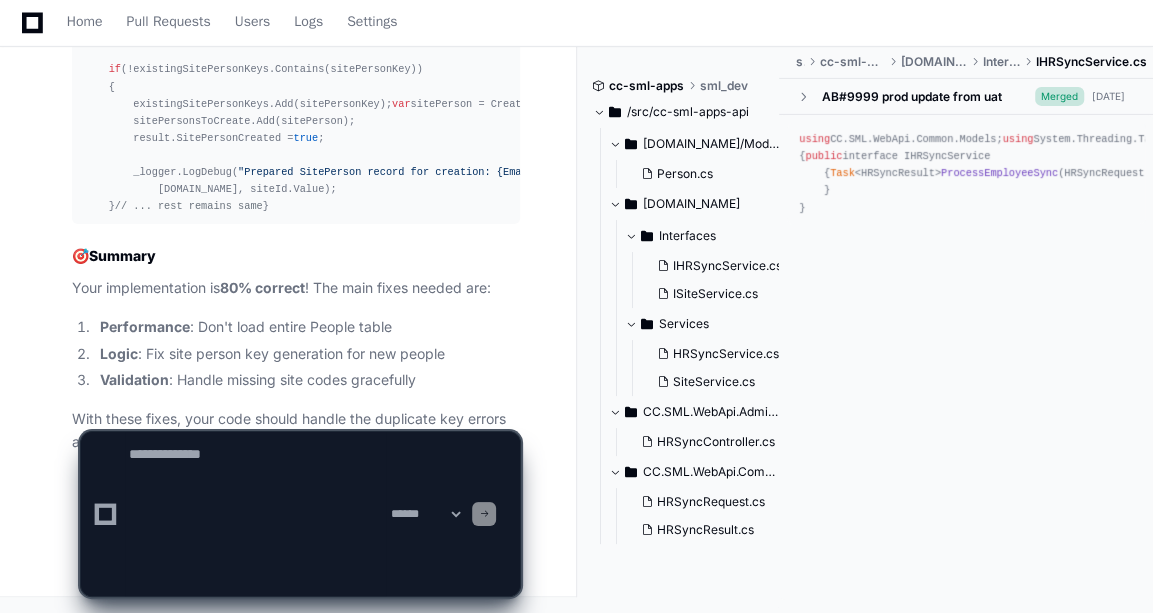 scroll, scrollTop: 0, scrollLeft: 0, axis: both 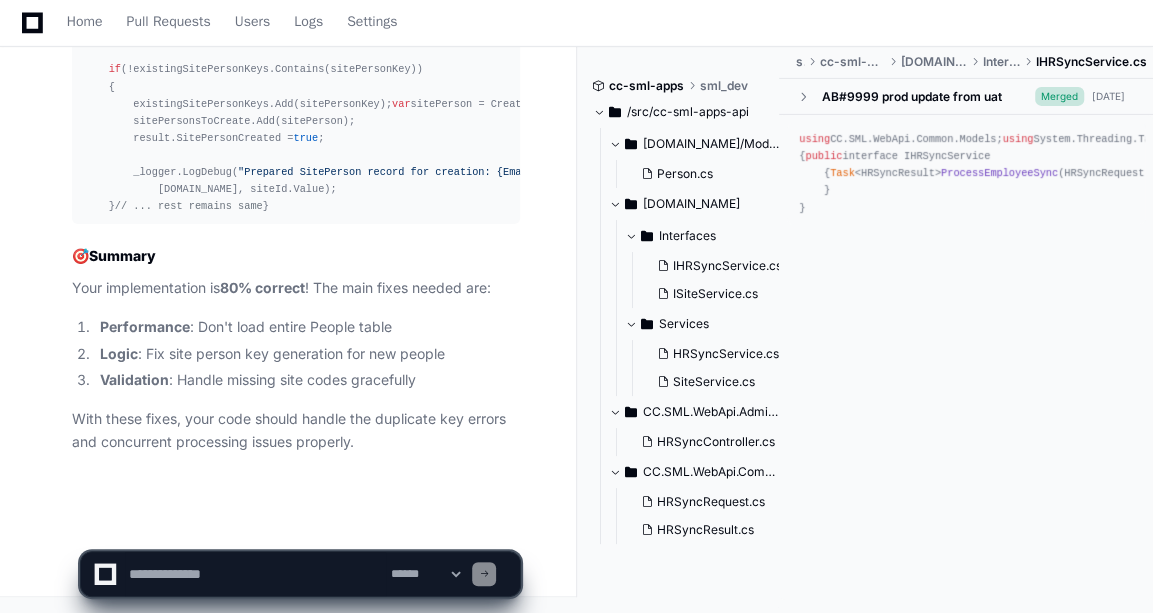 type 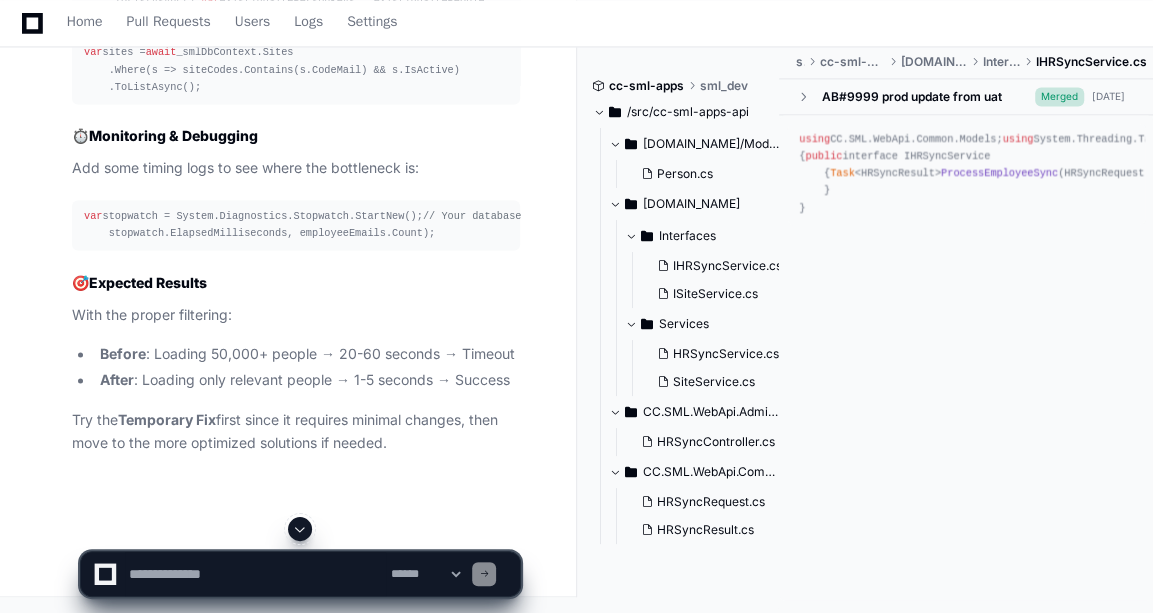 scroll, scrollTop: 40512, scrollLeft: 0, axis: vertical 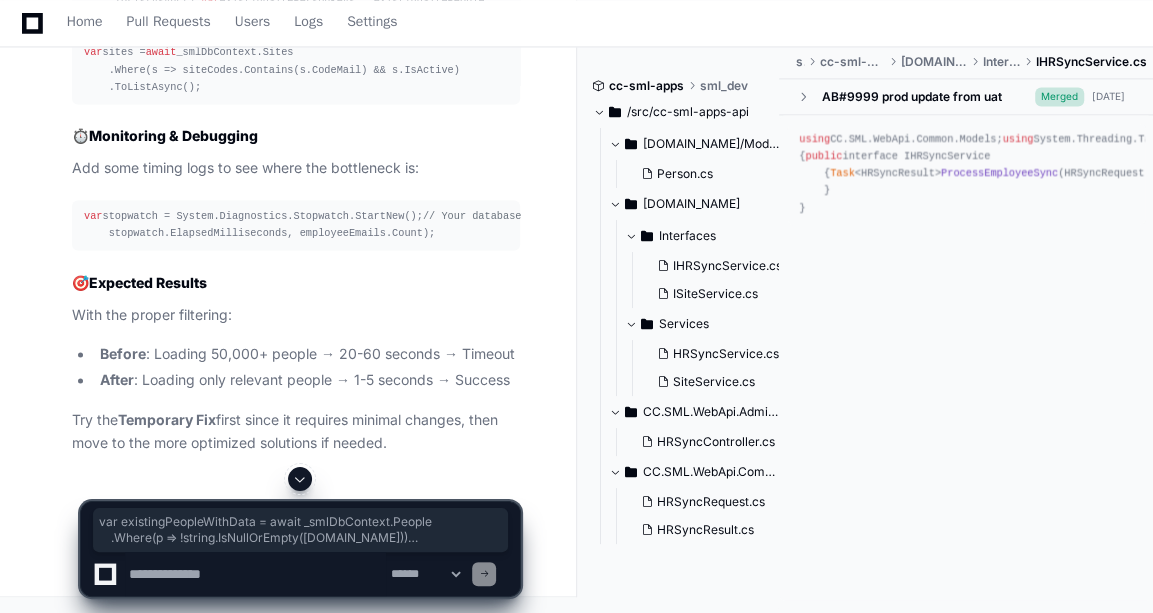 drag, startPoint x: 77, startPoint y: 167, endPoint x: 169, endPoint y: 264, distance: 133.68994 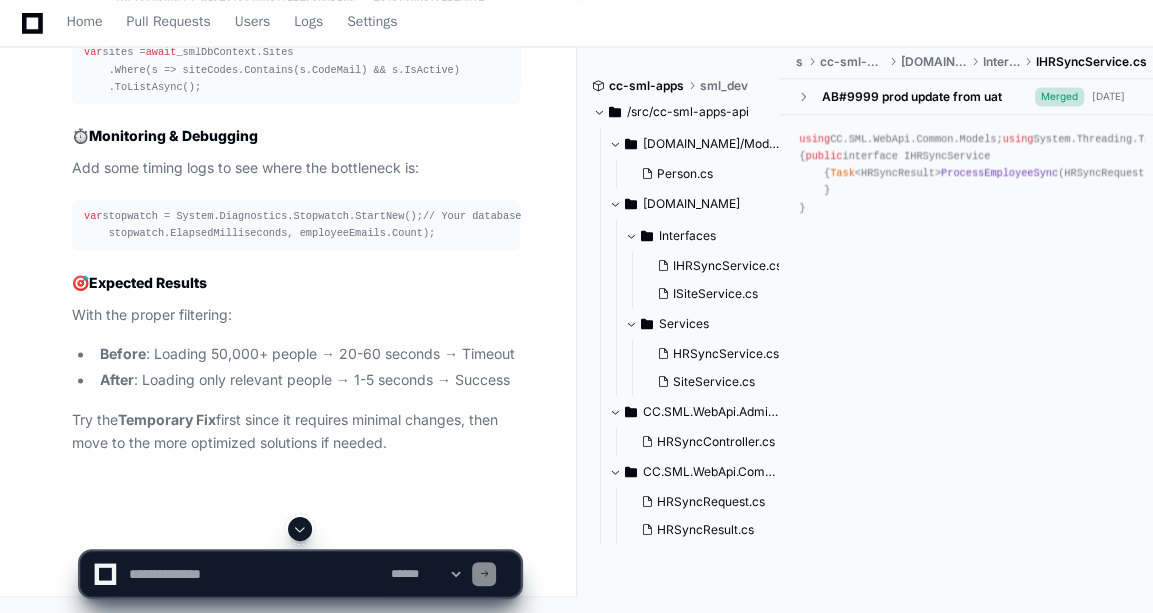 drag, startPoint x: 169, startPoint y: 264, endPoint x: 301, endPoint y: 354, distance: 159.76233 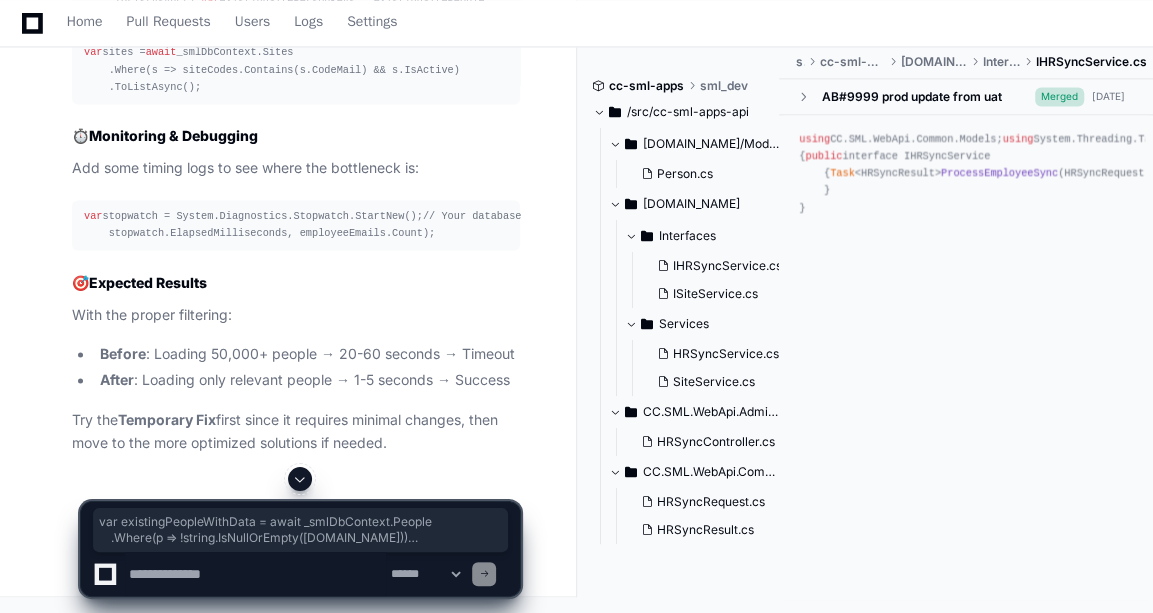 drag, startPoint x: 83, startPoint y: 238, endPoint x: 175, endPoint y: 349, distance: 144.17004 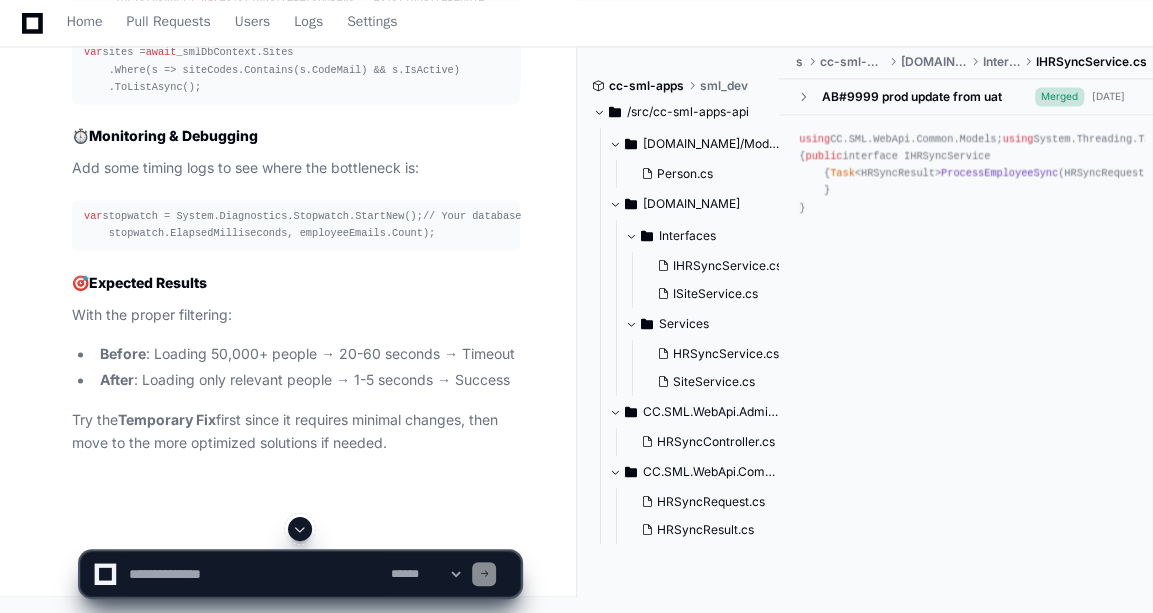 click on "// Get SitePeople separately (less data)" 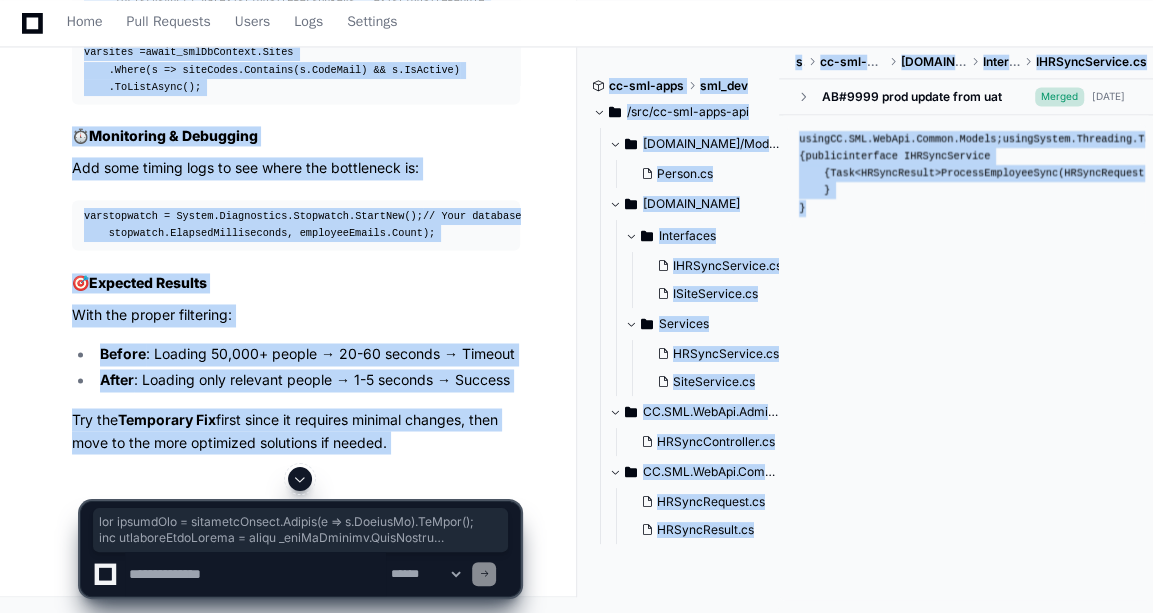 drag, startPoint x: 83, startPoint y: 252, endPoint x: 196, endPoint y: 467, distance: 242.88681 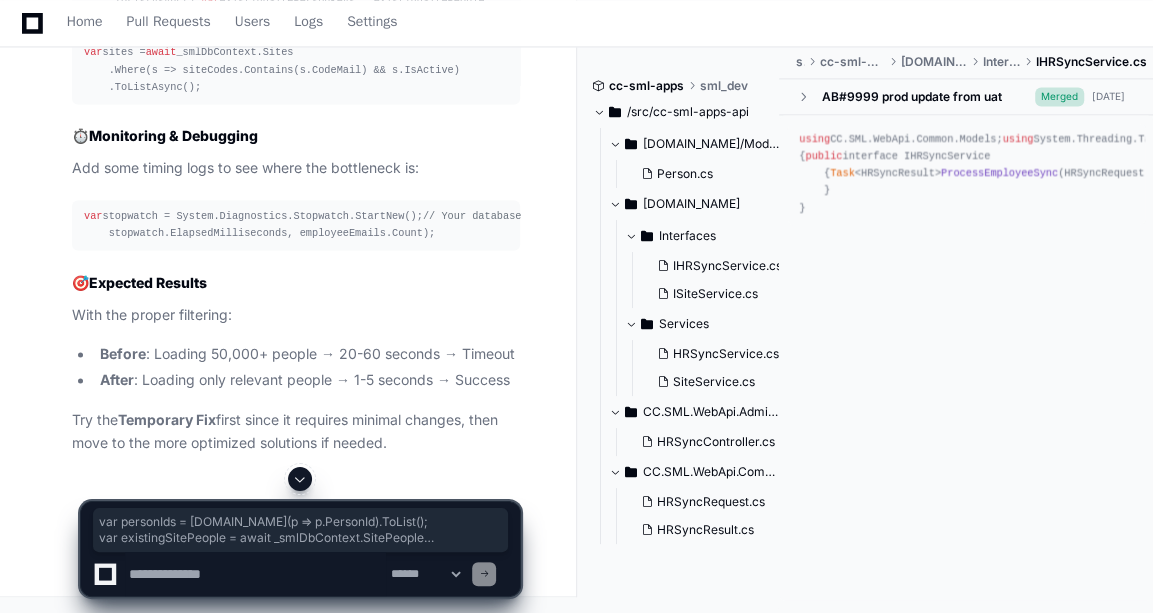 drag, startPoint x: 195, startPoint y: 379, endPoint x: 70, endPoint y: 156, distance: 255.64429 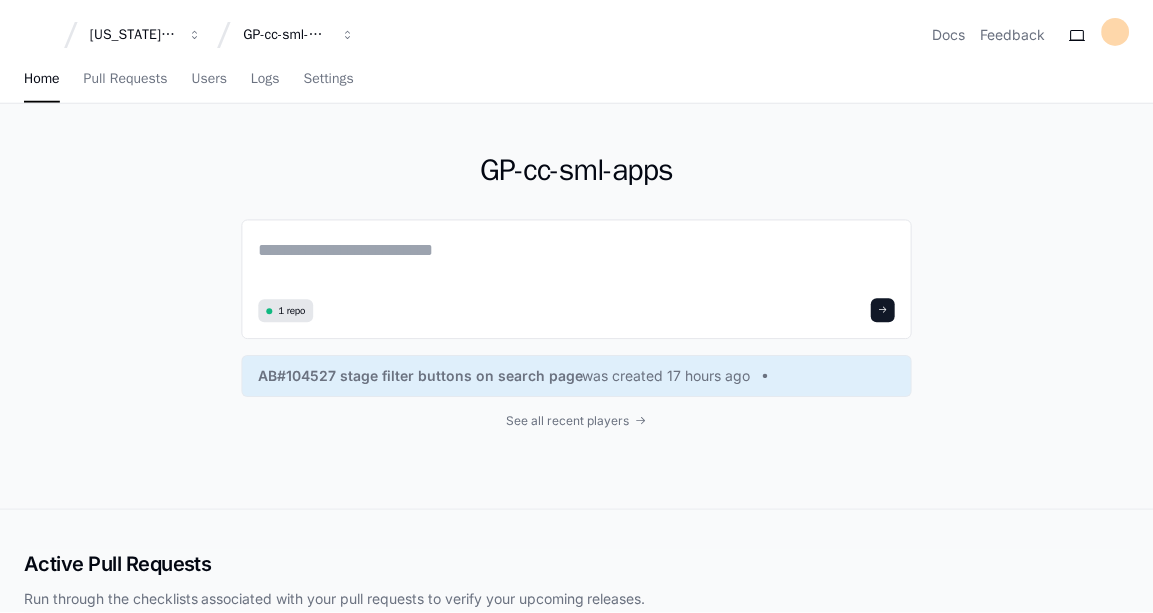 scroll, scrollTop: 0, scrollLeft: 0, axis: both 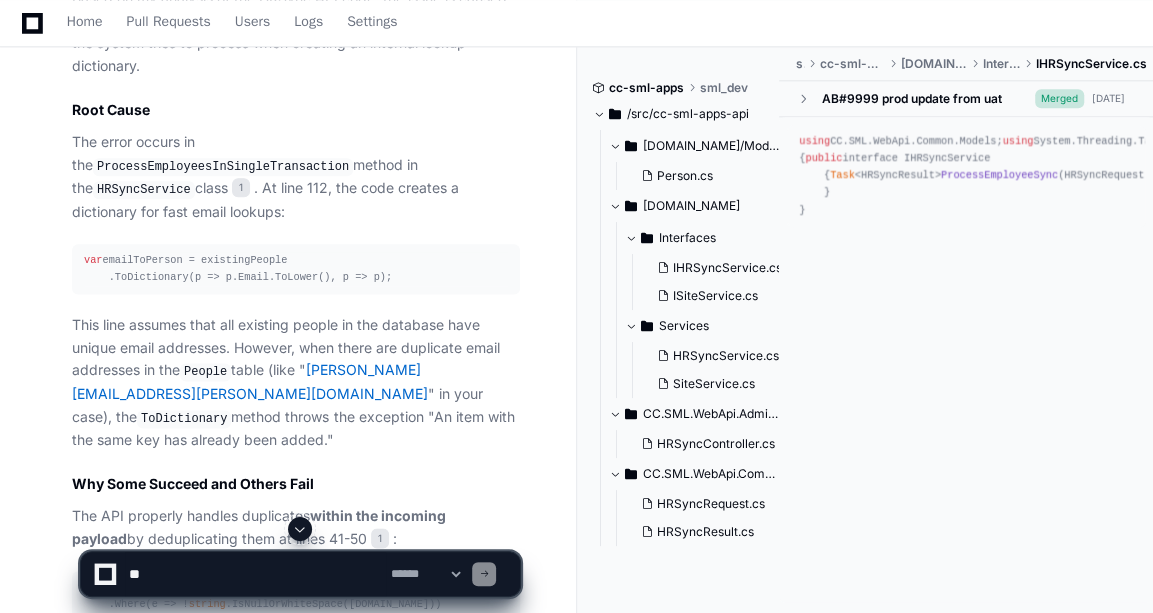 click on "**********" 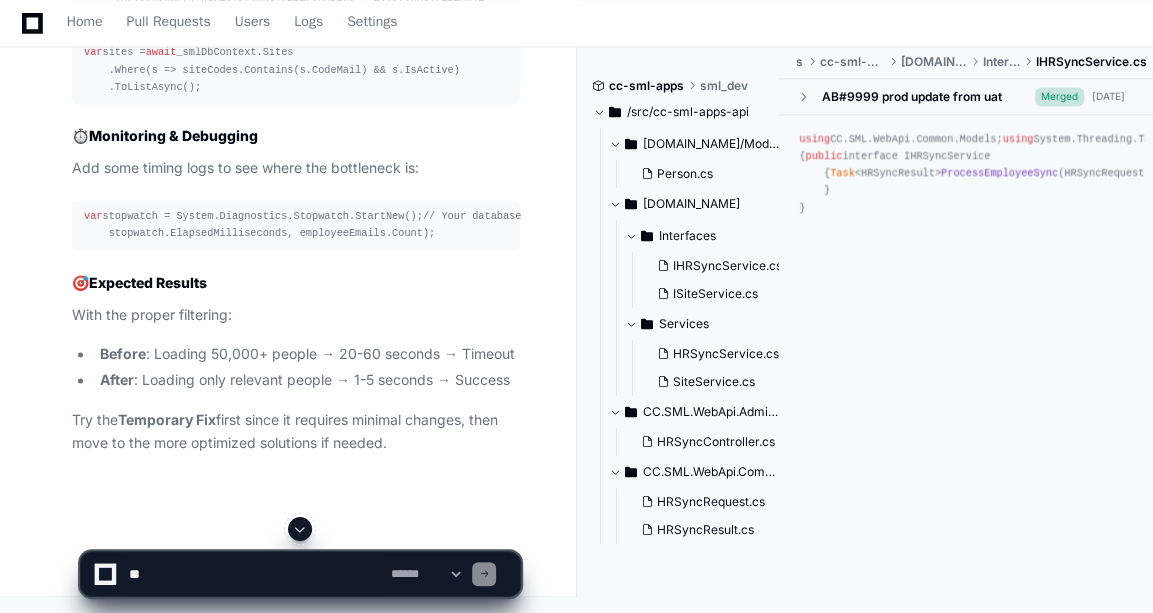 scroll, scrollTop: 41545, scrollLeft: 0, axis: vertical 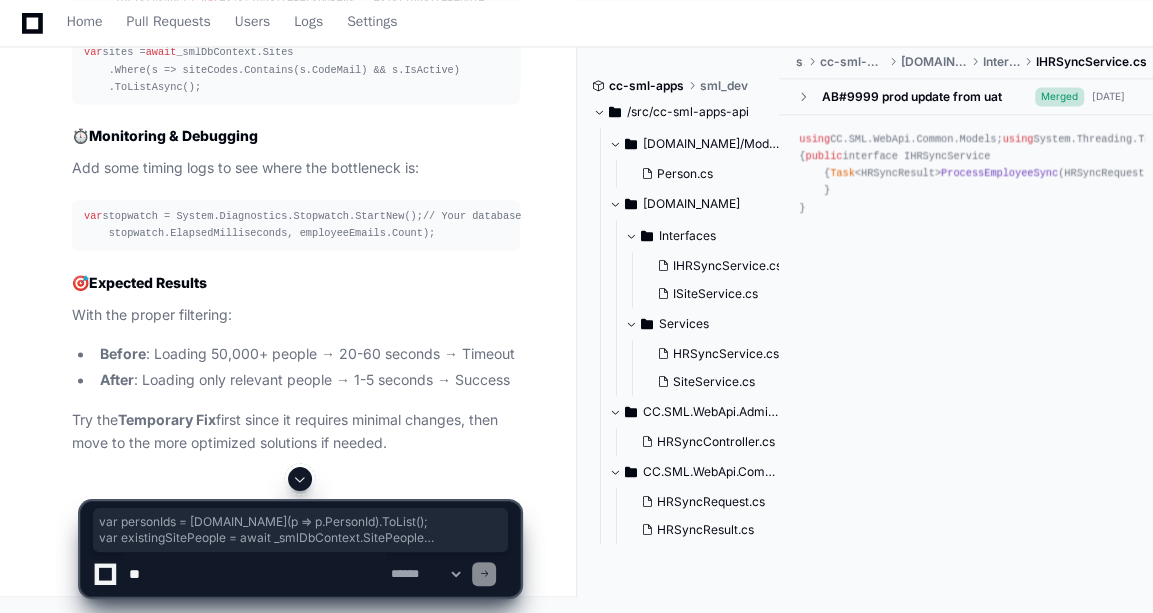 drag, startPoint x: 81, startPoint y: 281, endPoint x: 206, endPoint y: 350, distance: 142.77956 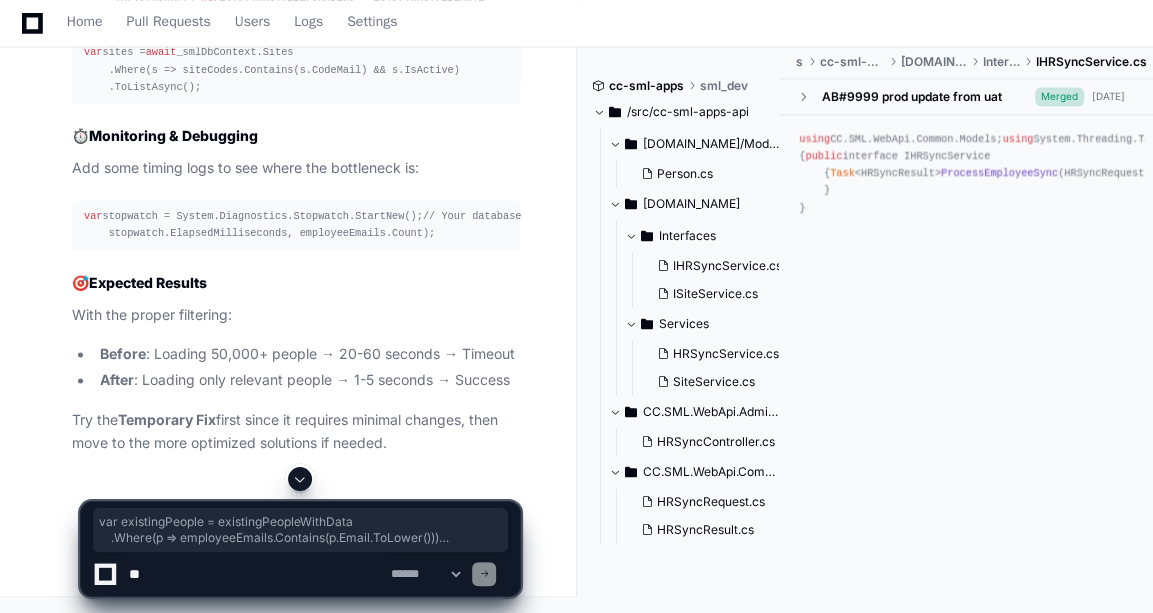 drag, startPoint x: 86, startPoint y: 197, endPoint x: 201, endPoint y: 230, distance: 119.64113 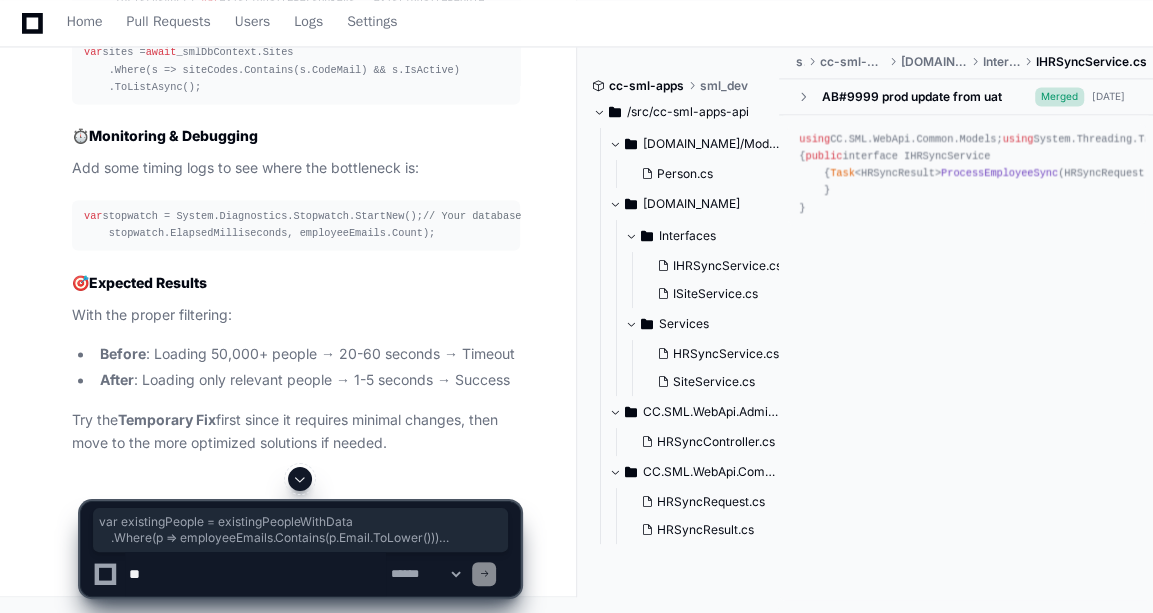 scroll, scrollTop: 41509, scrollLeft: 0, axis: vertical 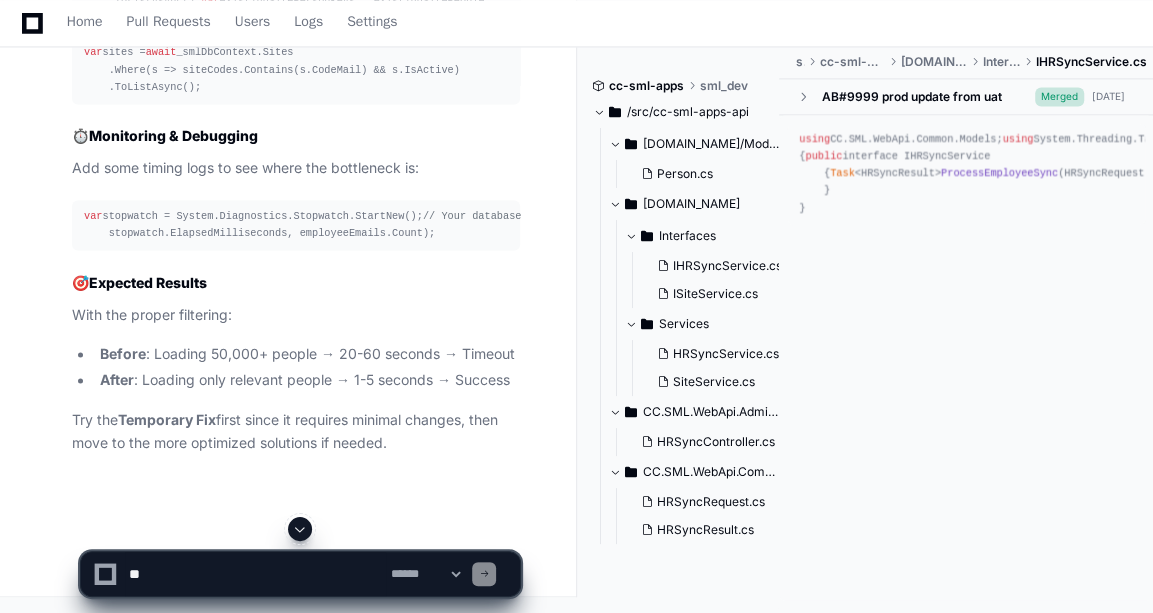 click on "// TEMPORARY: Remove the expensive Include statements
var  existingPeopleWithData =  await  _smlDbContext.People
.Where(p => ! string .IsNullOrEmpty(p.Email))
.ToListAsync();
var  existingPeople = existingPeopleWithData
.Where(p => employeeEmails.Contains(p.Email.ToLower()))
.ToList();
// Get SitePeople separately (less data)
var  personIds = existingPeople.Select(p => p.PersonId).ToList();
var  existingSitePeople =  await  _smlDbContext.SitePeople
.Where(sp => personIds.Contains(sp.PersonId) && !sp.IsDeleted)
.Select(sp =>  new  { sp.PersonId, sp.SiteId })
.ToListAsync();
var  existingSitePersonKeys = existingSitePeople
.Select(sp =>  $" {sp.PersonId} _ {sp.SiteId} " )
.ToHashSet();
// Sites query remains the same
var  sites =  await  _smlDbContext.Sites
.Where(s => siteCodes.Contains(s.CodeMail) && s.IsActive)
.ToListAsync();" 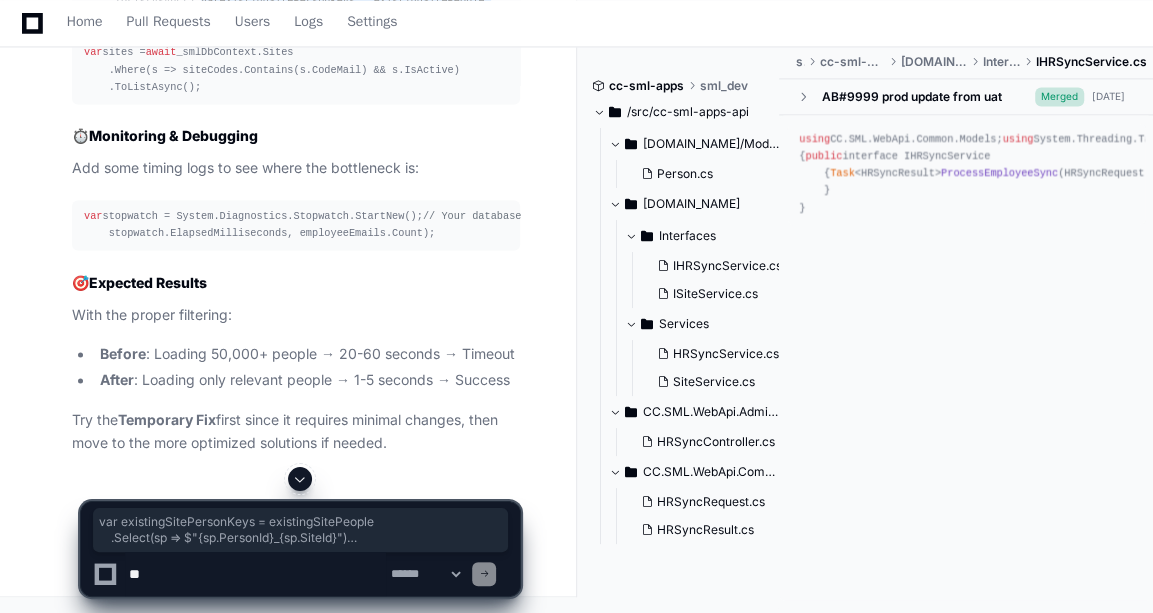drag, startPoint x: 77, startPoint y: 277, endPoint x: 270, endPoint y: 312, distance: 196.1479 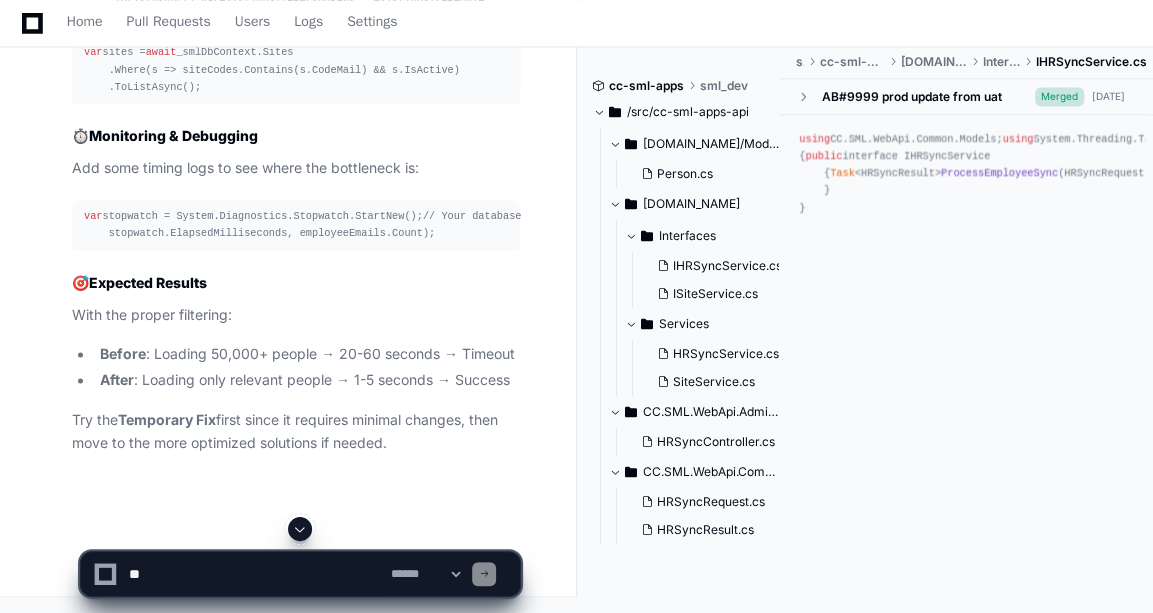 drag, startPoint x: 270, startPoint y: 312, endPoint x: 405, endPoint y: 336, distance: 137.11674 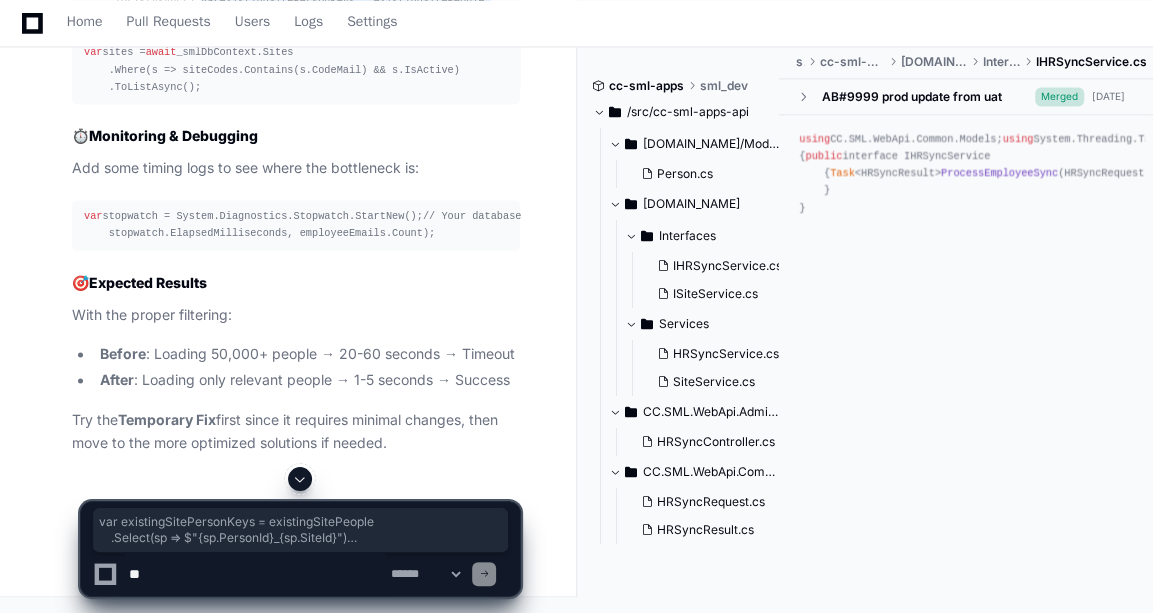 drag, startPoint x: 177, startPoint y: 315, endPoint x: 79, endPoint y: 281, distance: 103.73042 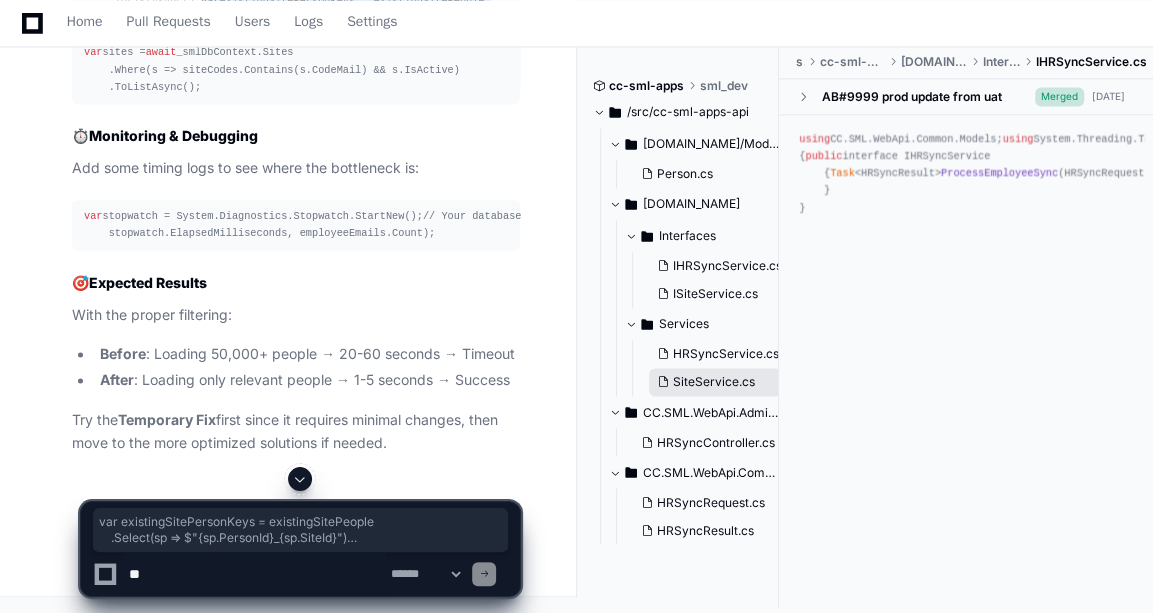 scroll, scrollTop: 41621, scrollLeft: 0, axis: vertical 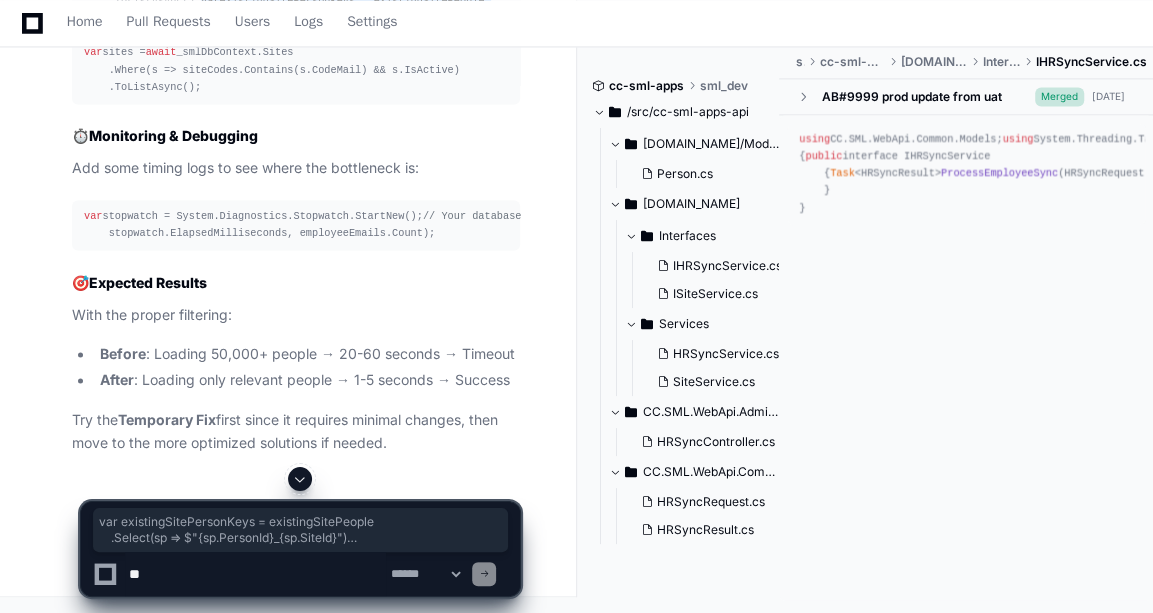 click on "// TEMPORARY: Remove the expensive Include statements
var  existingPeopleWithData =  await  _smlDbContext.People
.Where(p => ! string .IsNullOrEmpty(p.Email))
.ToListAsync();
var  existingPeople = existingPeopleWithData
.Where(p => employeeEmails.Contains(p.Email.ToLower()))
.ToList();
// Get SitePeople separately (less data)
var  personIds = existingPeople.Select(p => p.PersonId).ToList();
var  existingSitePeople =  await  _smlDbContext.SitePeople
.Where(sp => personIds.Contains(sp.PersonId) && !sp.IsDeleted)
.Select(sp =>  new  { sp.PersonId, sp.SiteId })
.ToListAsync();
var  existingSitePersonKeys = existingSitePeople
.Select(sp =>  $" {sp.PersonId} _ {sp.SiteId} " )
.ToHashSet();
// Sites query remains the same
var  sites =  await  _smlDbContext.Sites
.Where(s => siteCodes.Contains(s.CodeMail) && s.IsActive)
.ToListAsync();" 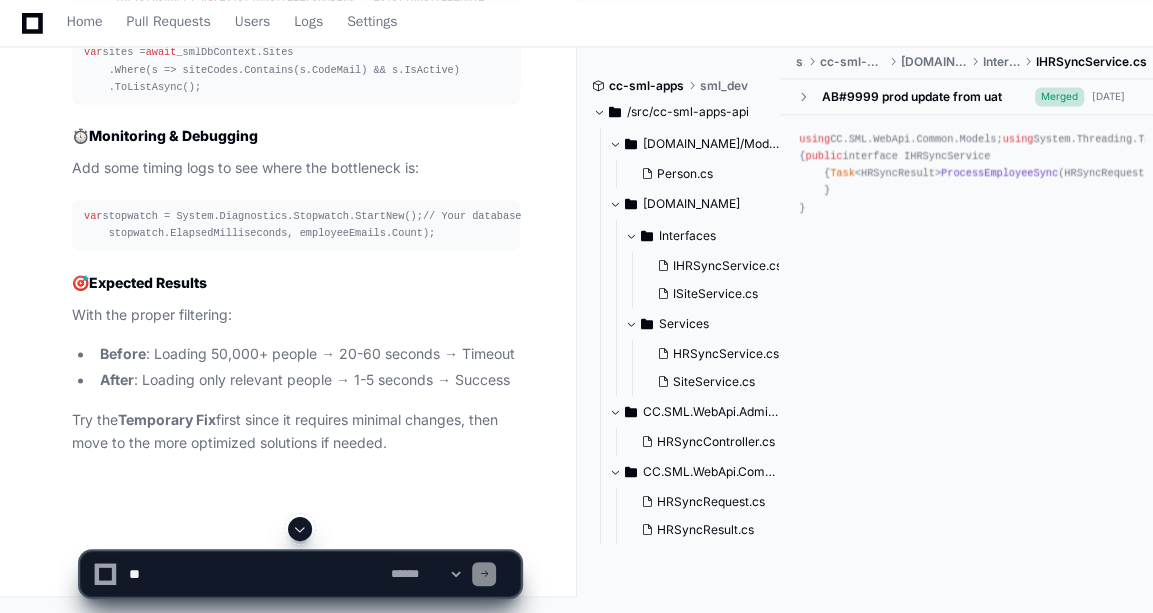 scroll, scrollTop: 41056, scrollLeft: 0, axis: vertical 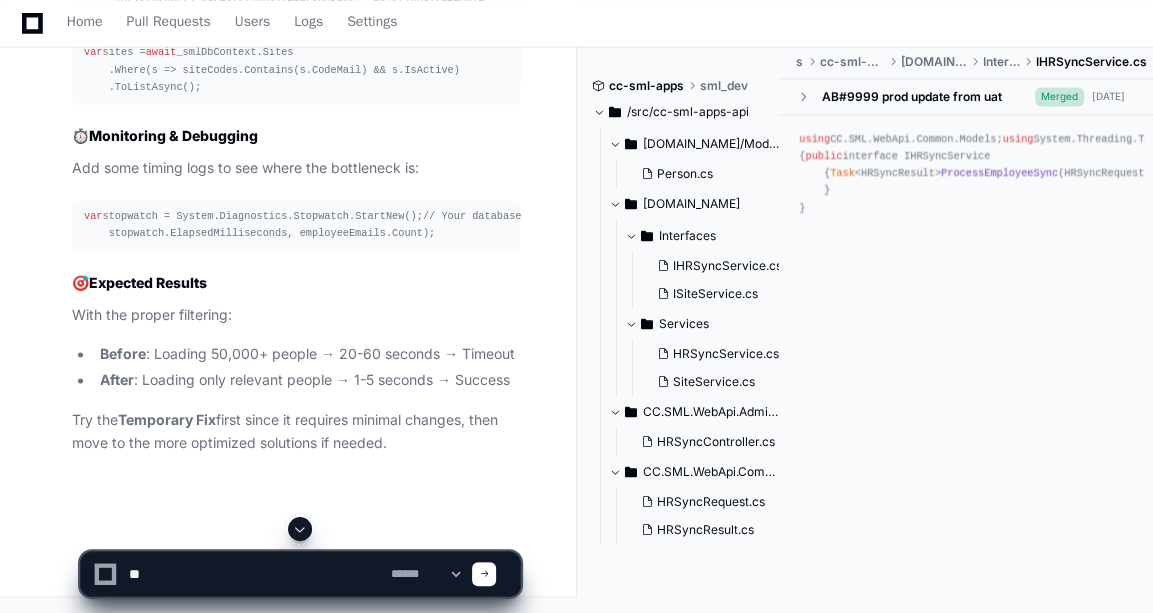 type on "*" 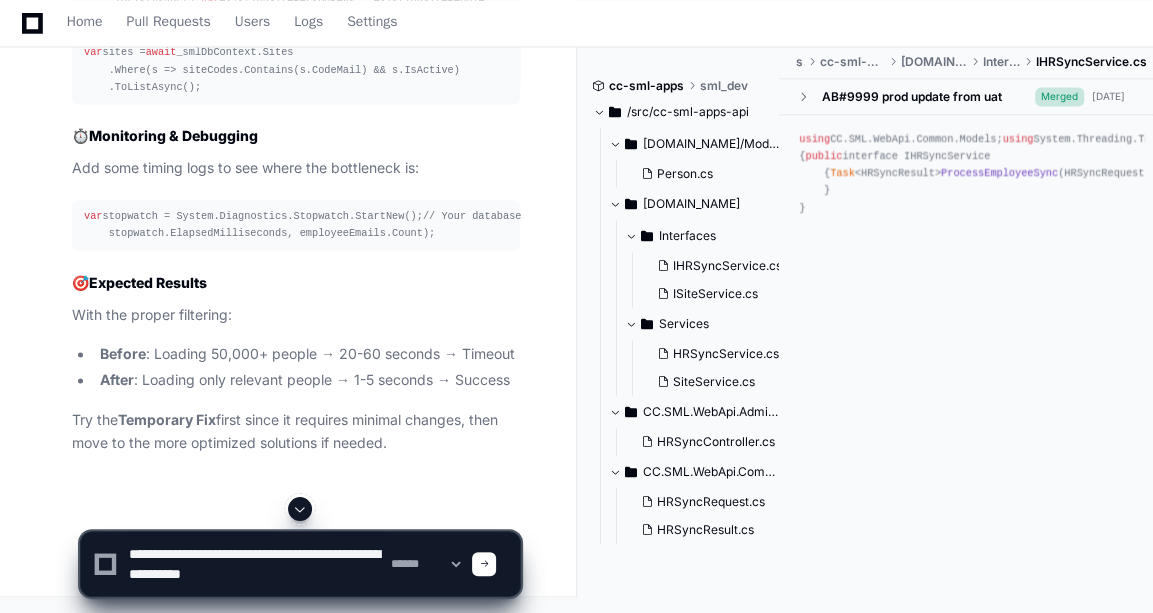 scroll, scrollTop: 6, scrollLeft: 0, axis: vertical 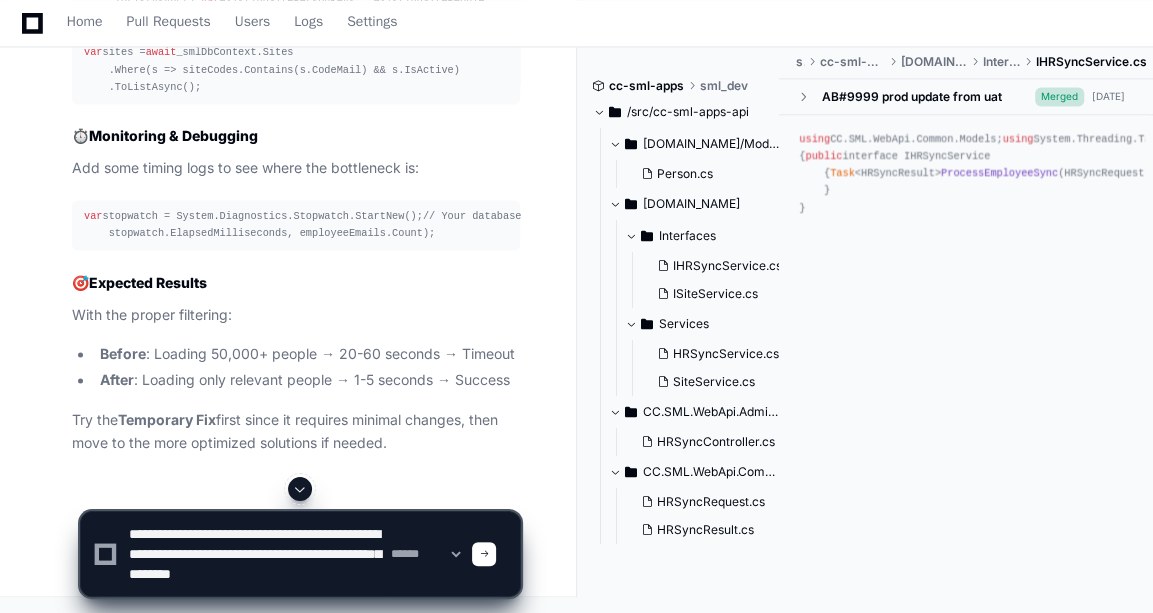 type on "**********" 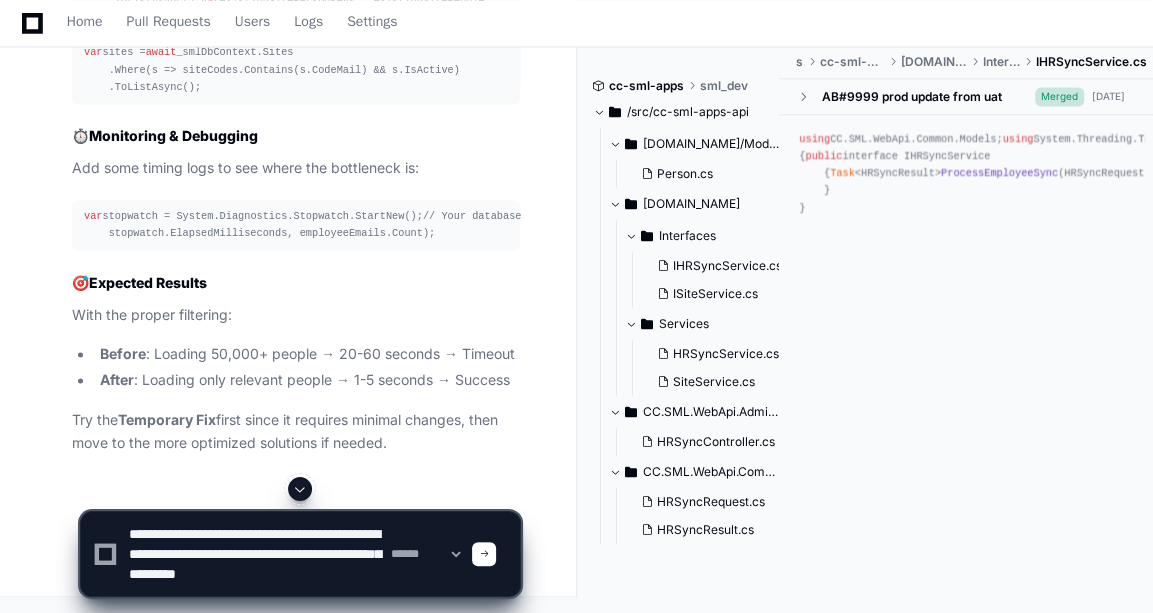 type 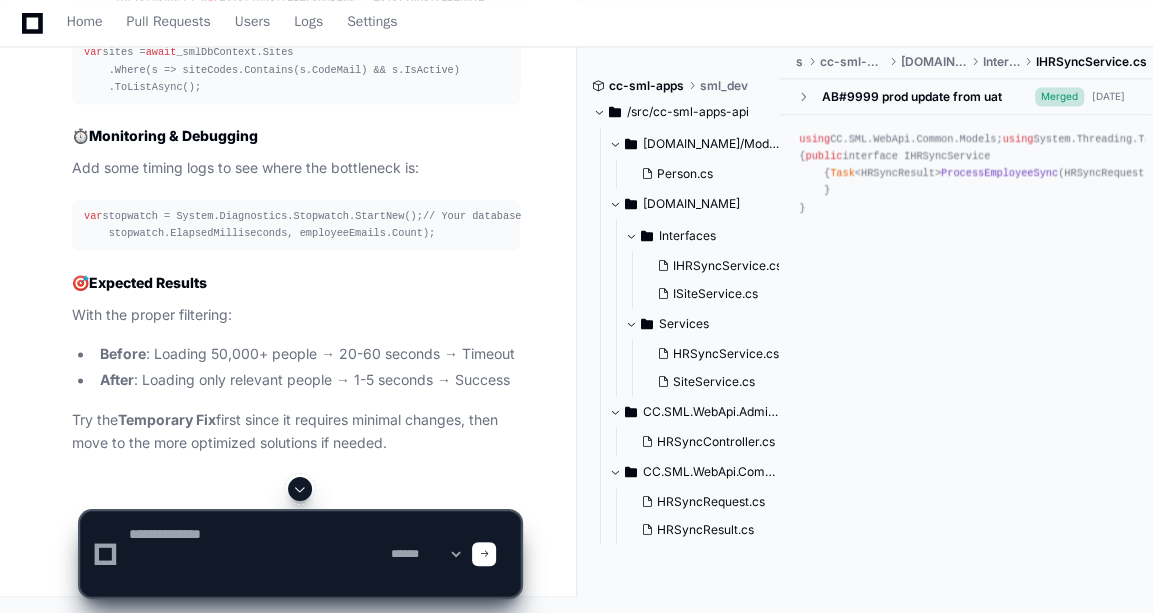scroll, scrollTop: 0, scrollLeft: 0, axis: both 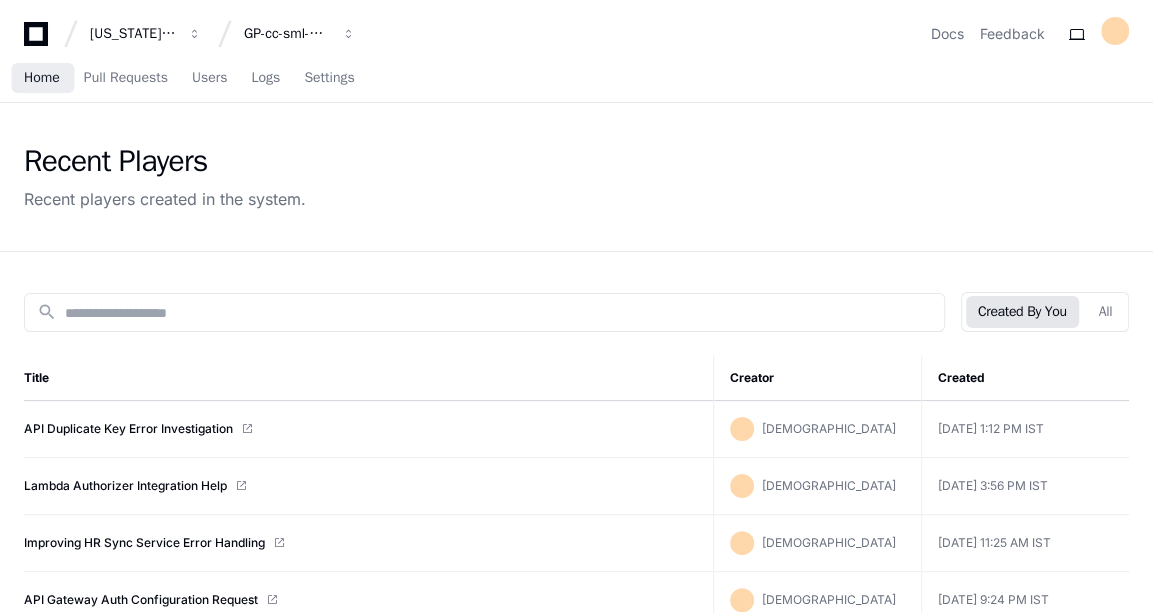 click on "Home" at bounding box center (42, 78) 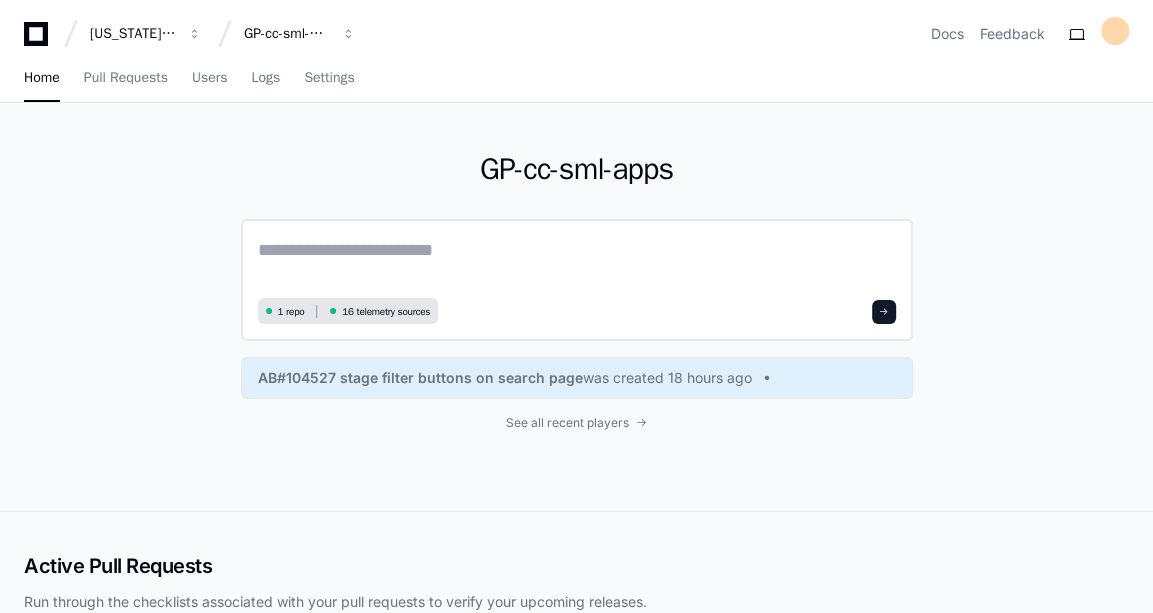 click 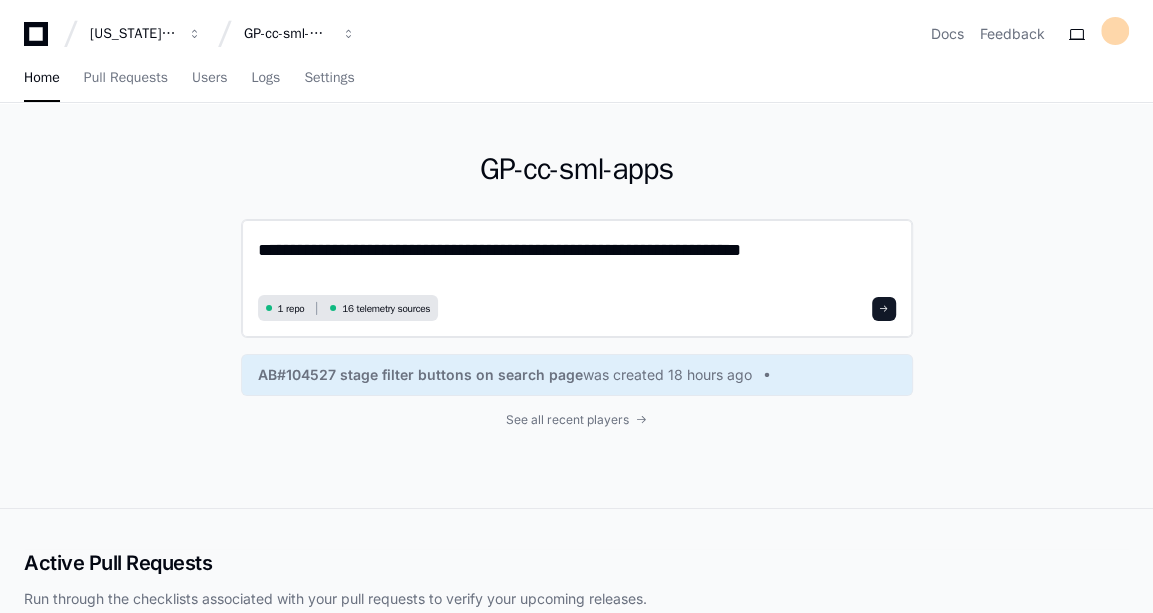 click on "**********" 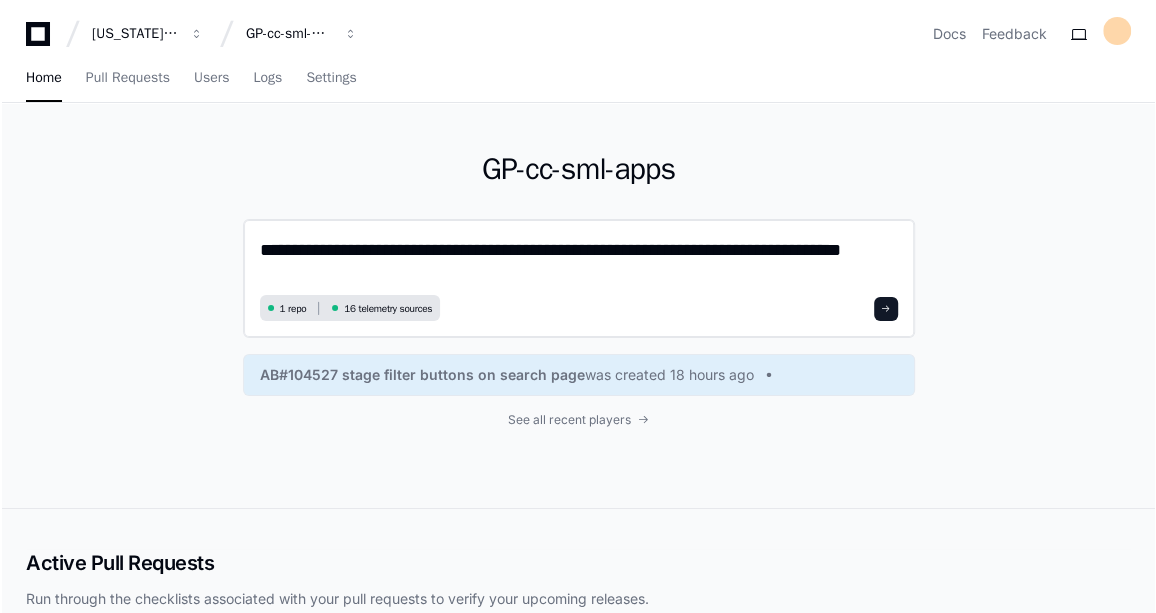 scroll, scrollTop: 0, scrollLeft: 0, axis: both 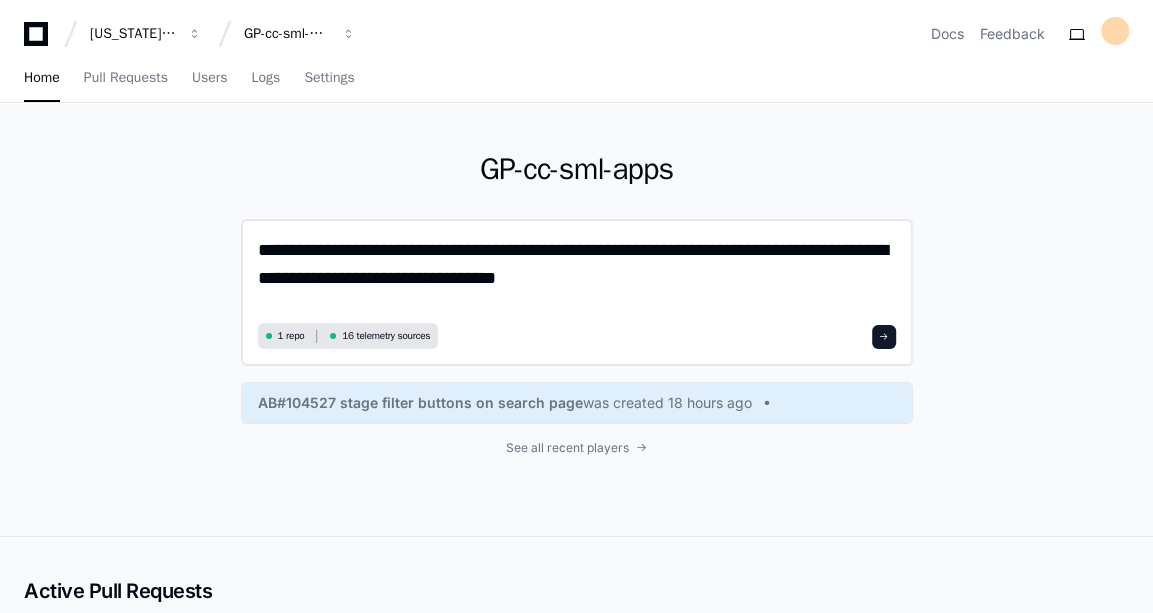 type on "**********" 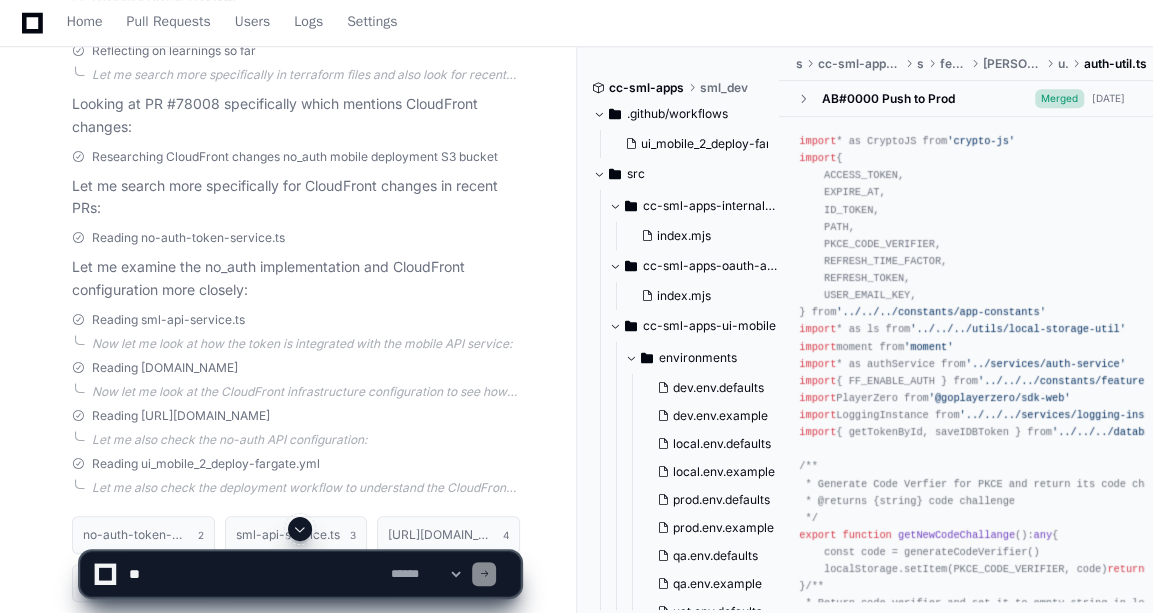 scroll, scrollTop: 0, scrollLeft: 0, axis: both 